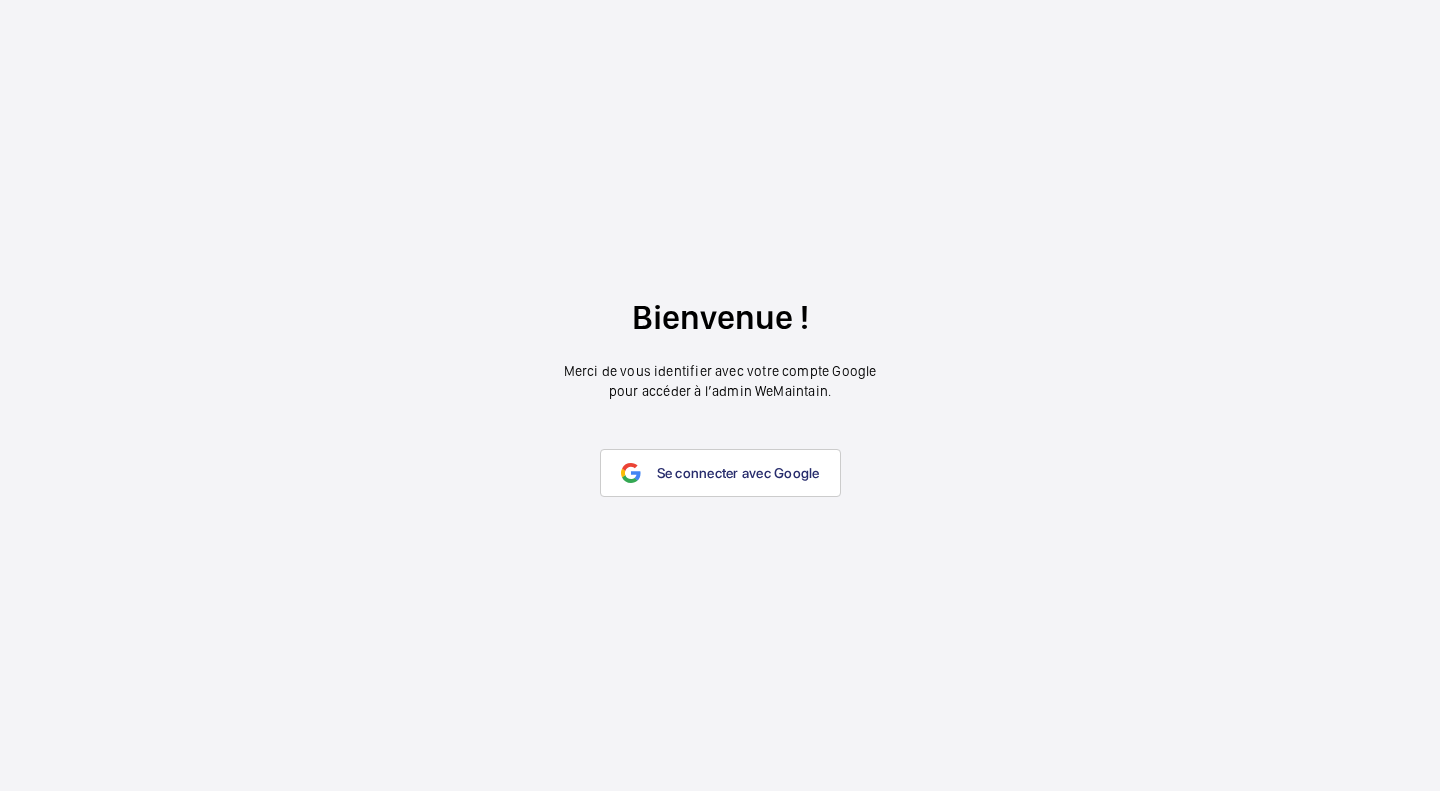 scroll, scrollTop: 0, scrollLeft: 0, axis: both 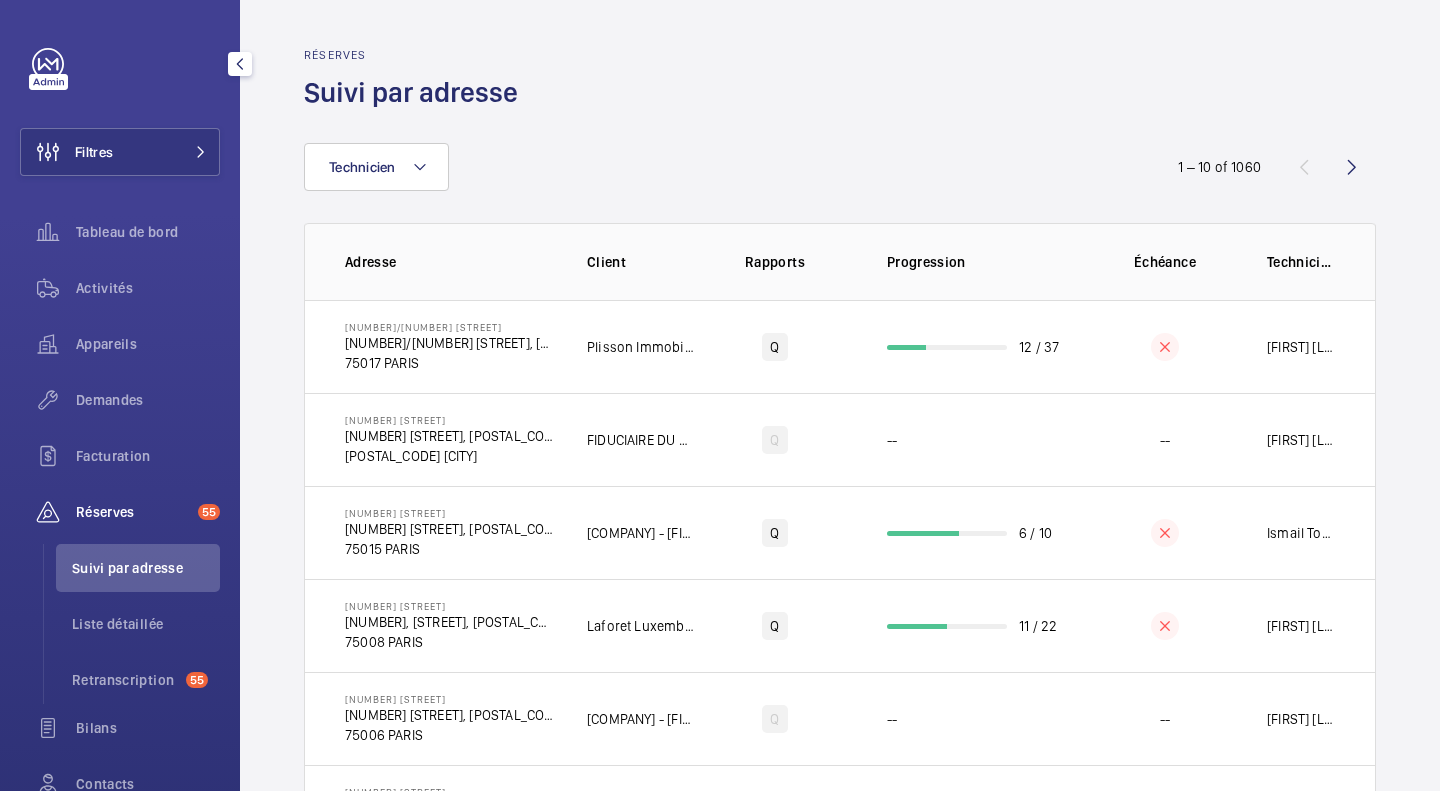 click on "Activités" 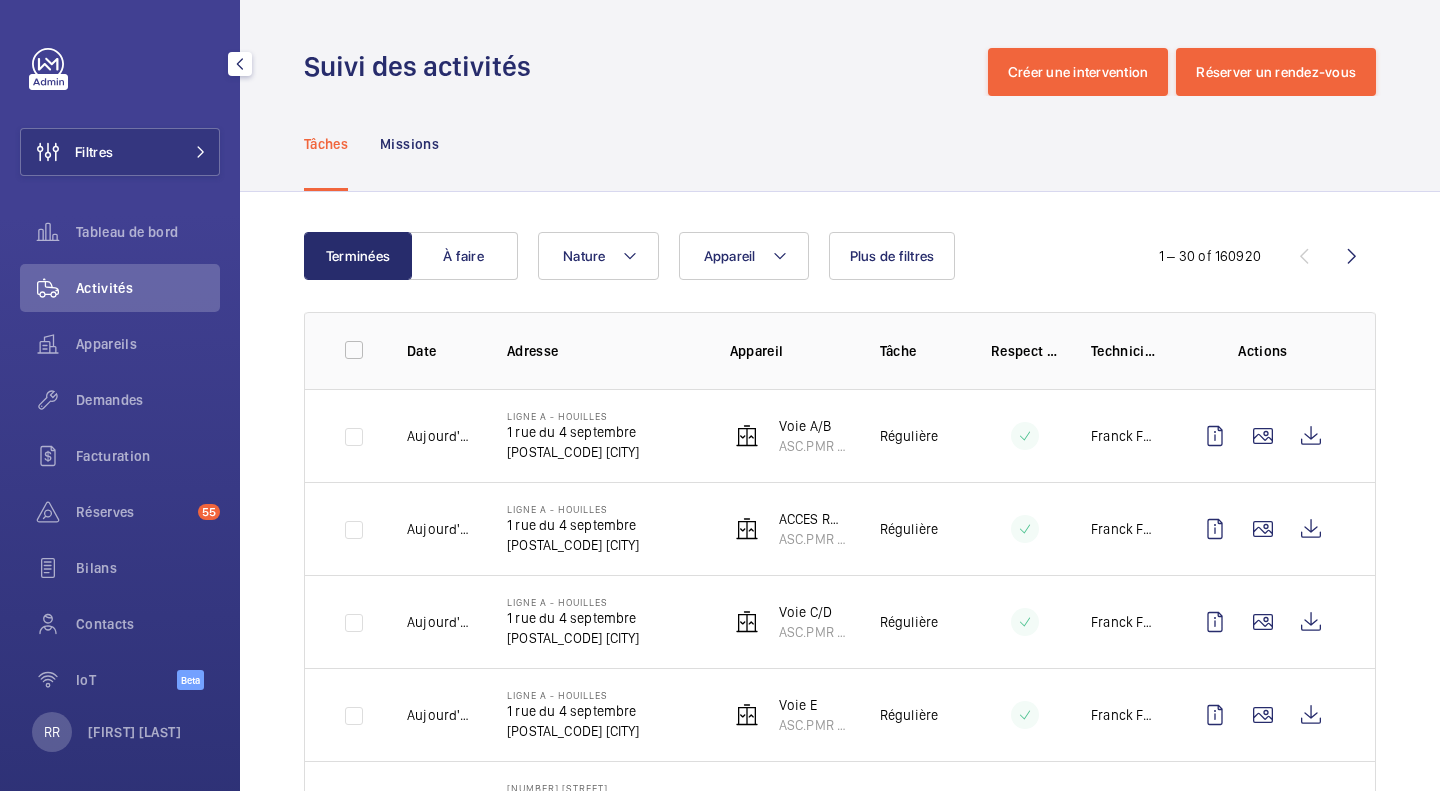 click on "Demandes" 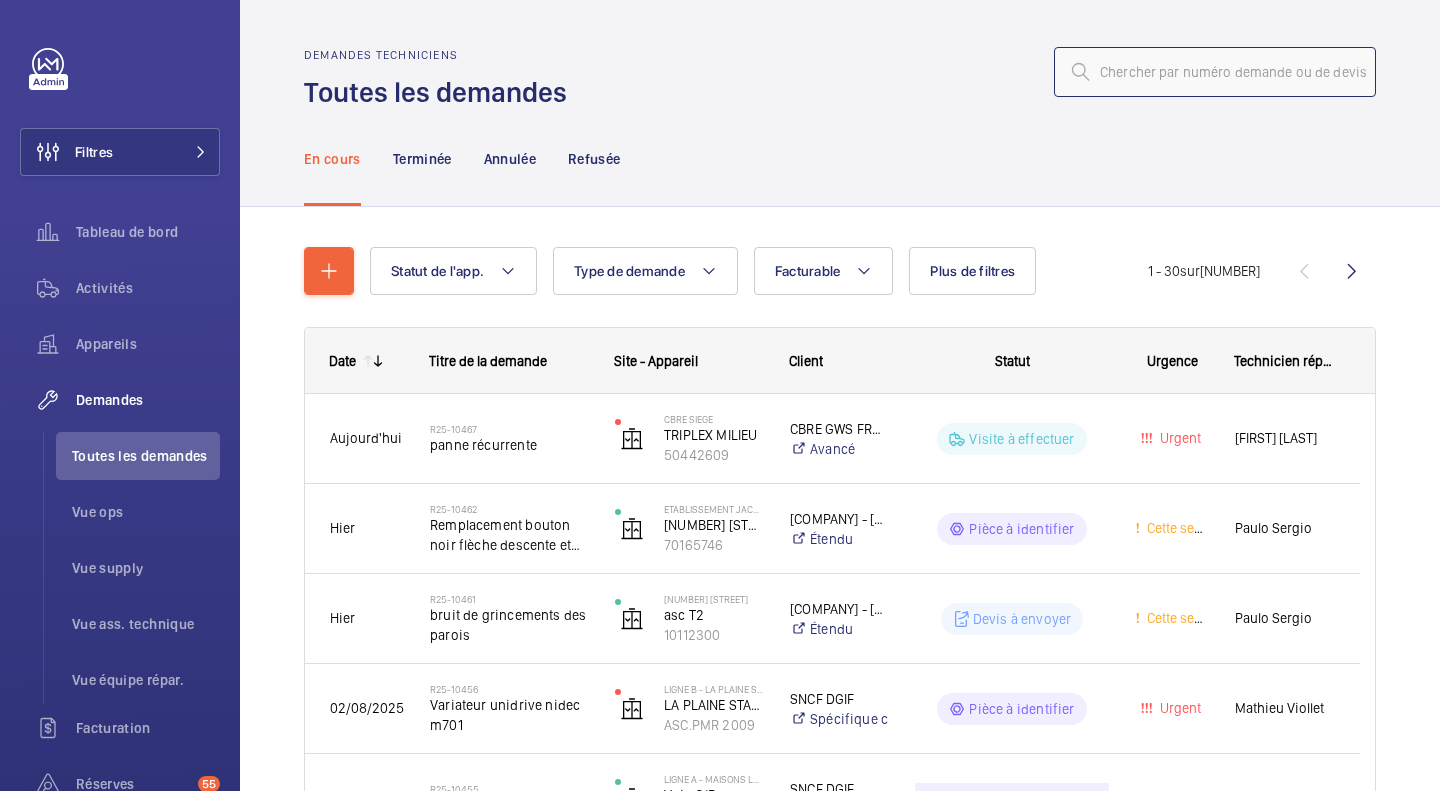 click 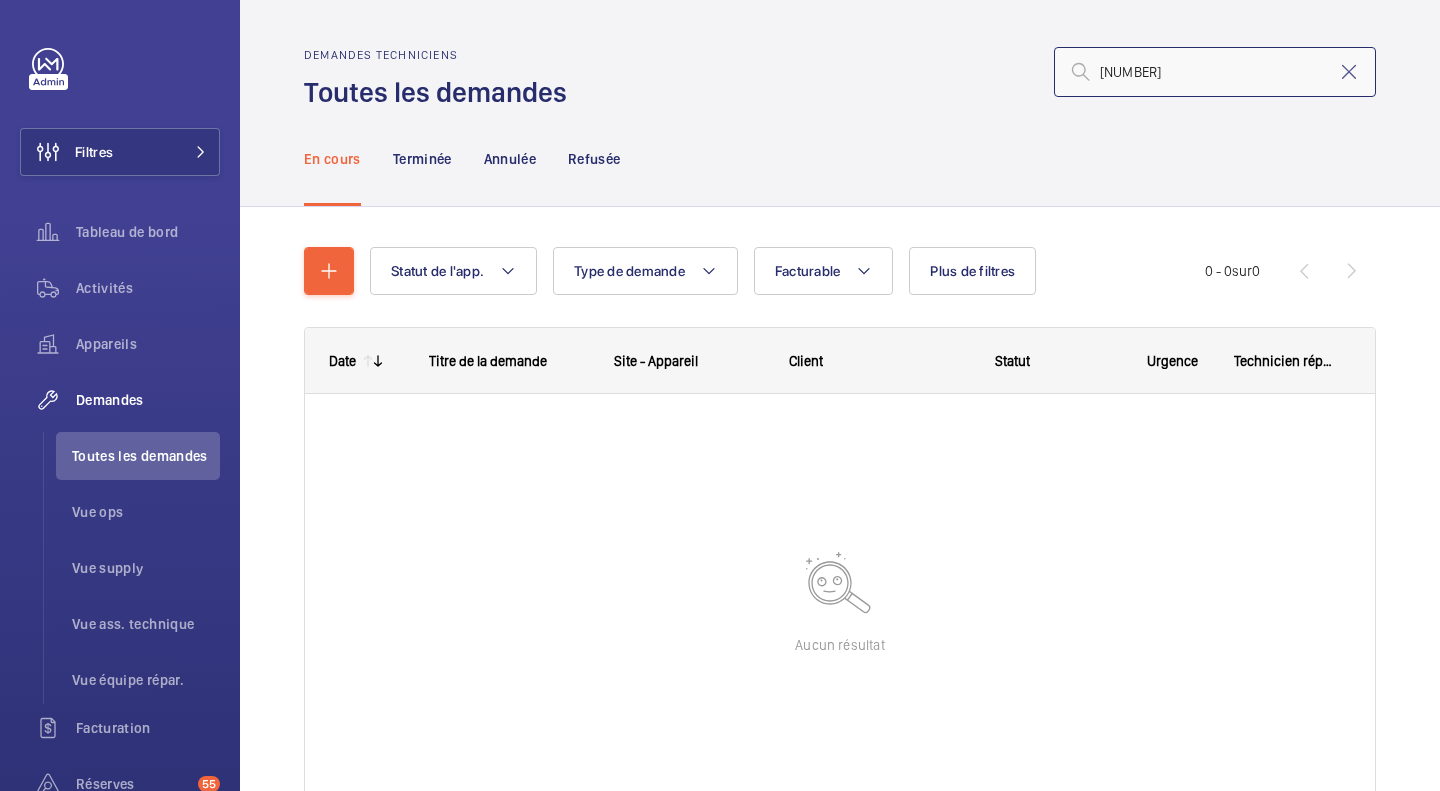 click on "[NUMBER]" 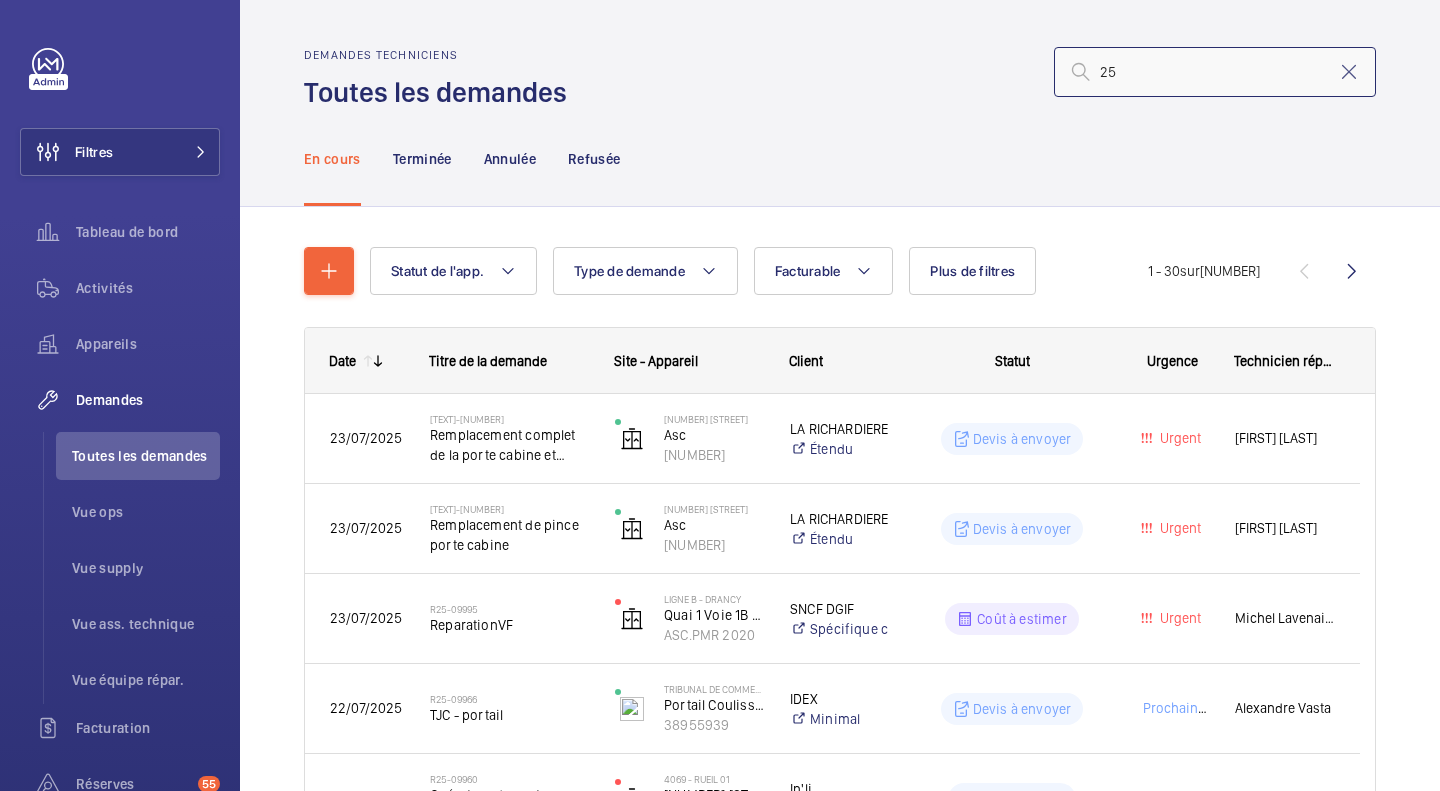 type on "2" 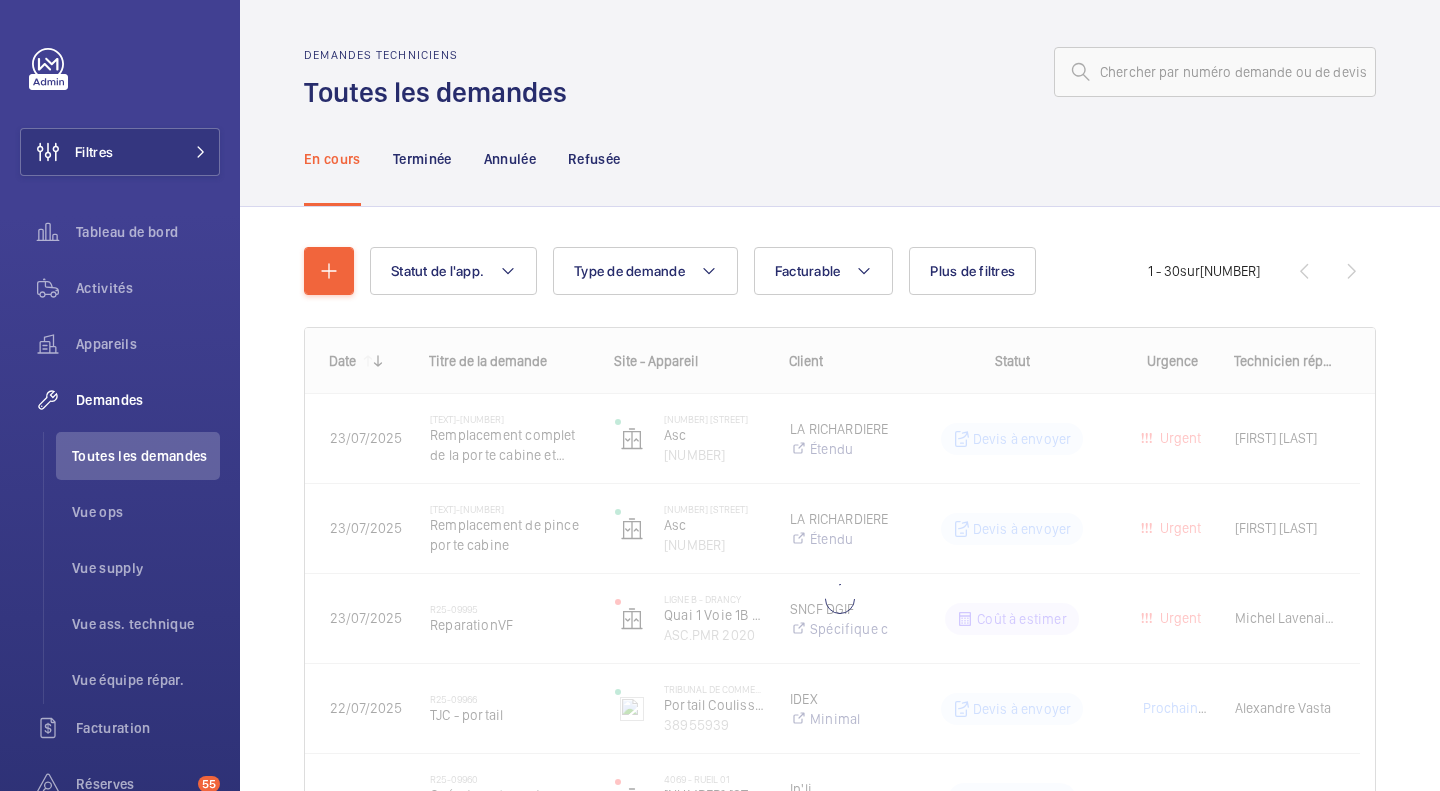 click on "En cours Terminée Annulée Refusée" 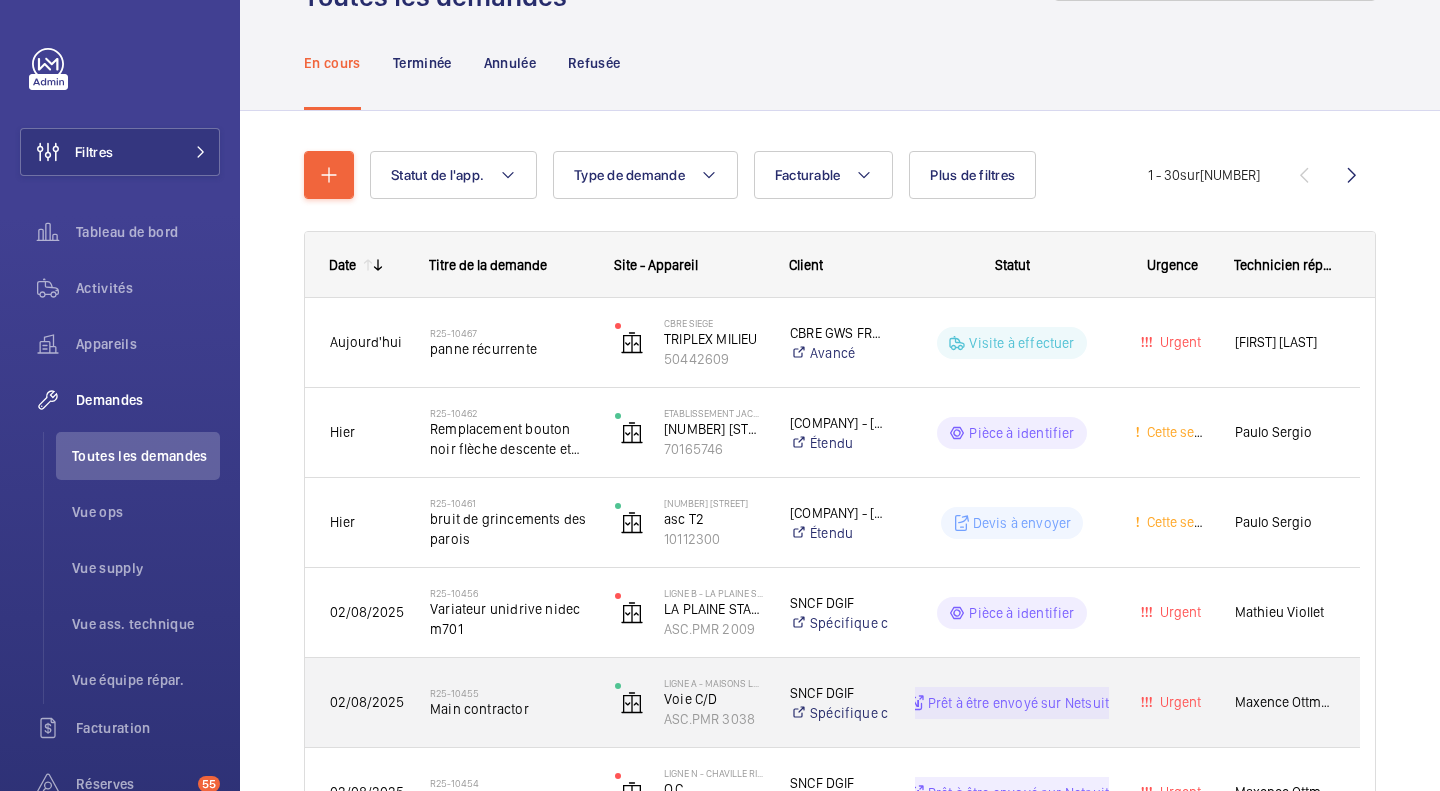 scroll, scrollTop: 97, scrollLeft: 0, axis: vertical 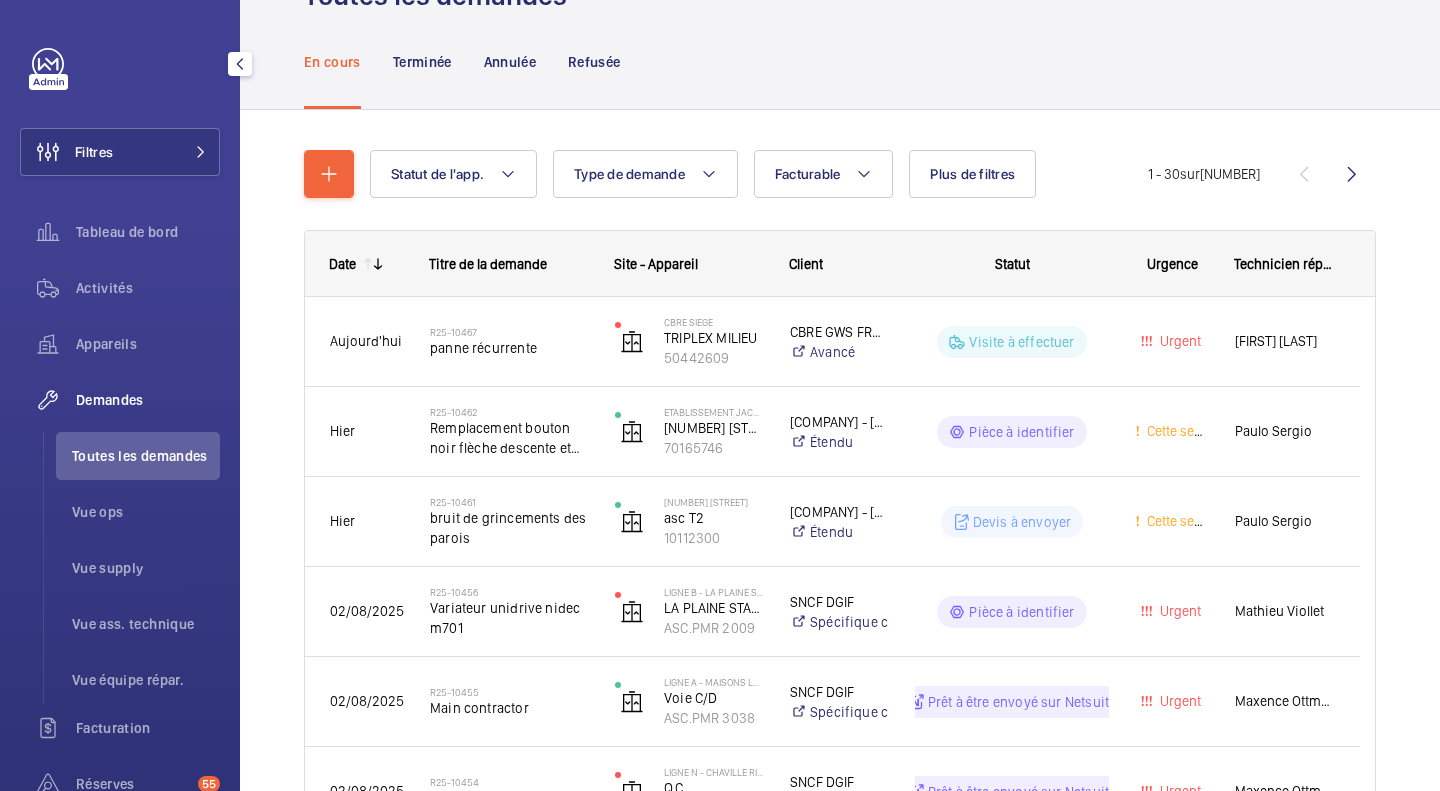 click on "Demandes" 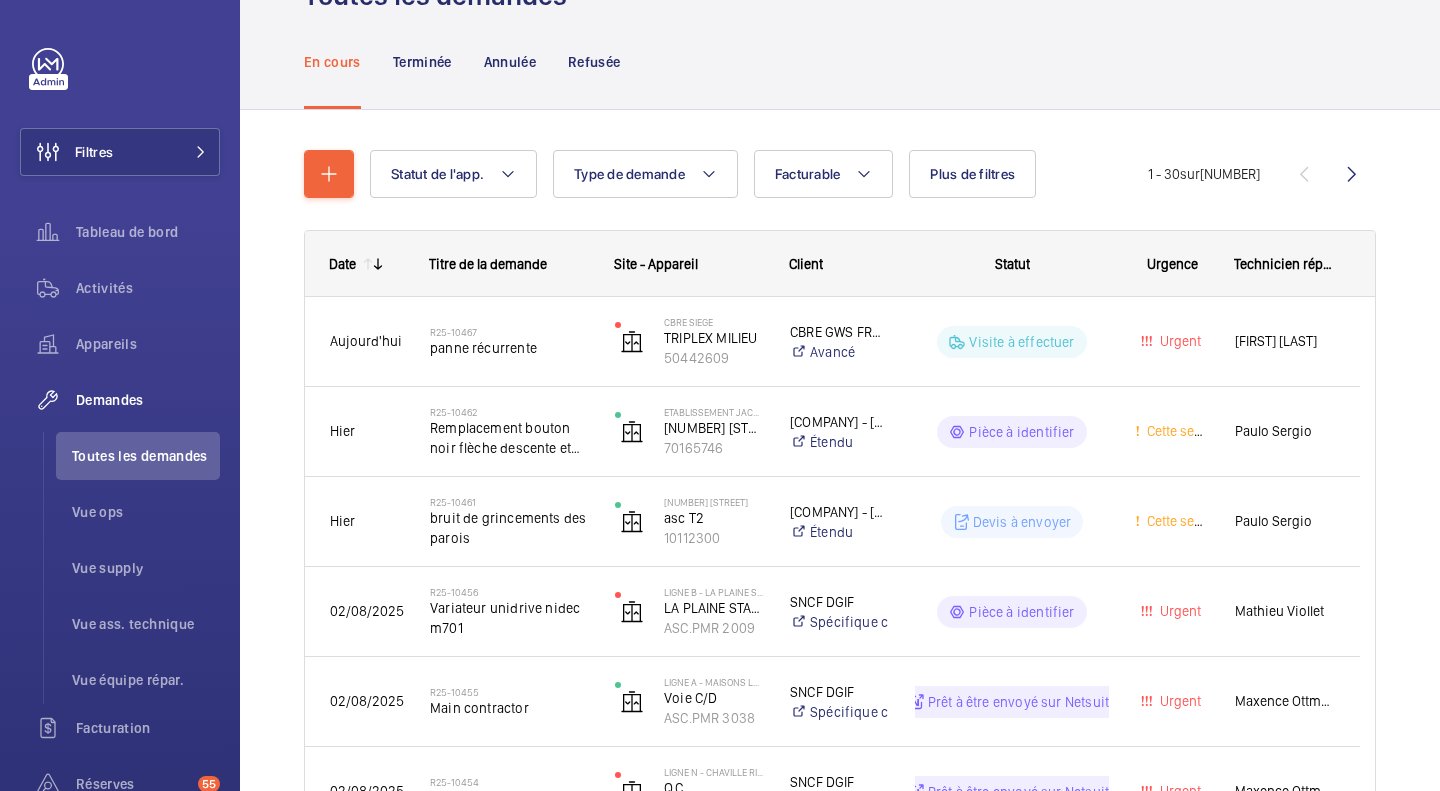 scroll, scrollTop: 0, scrollLeft: 0, axis: both 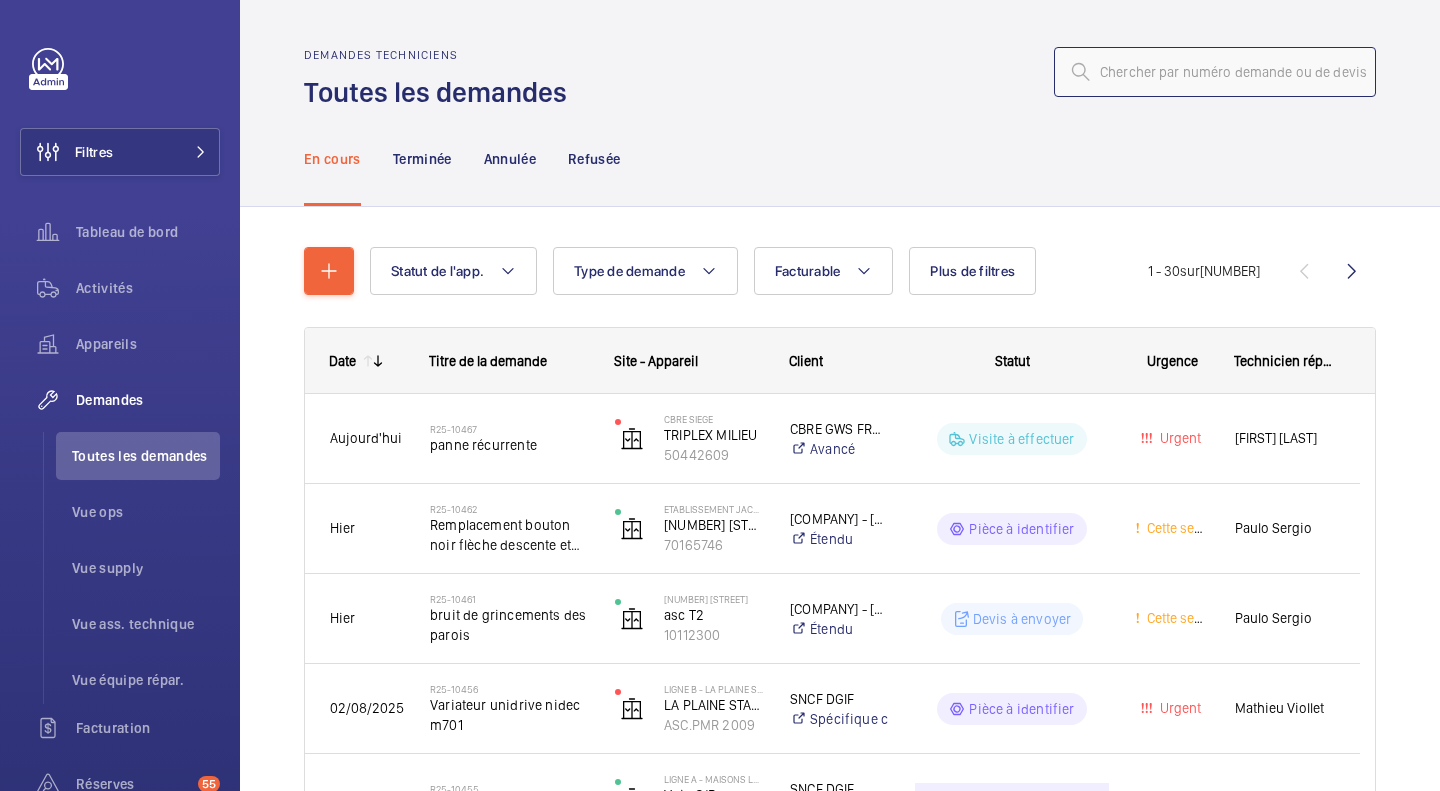 click 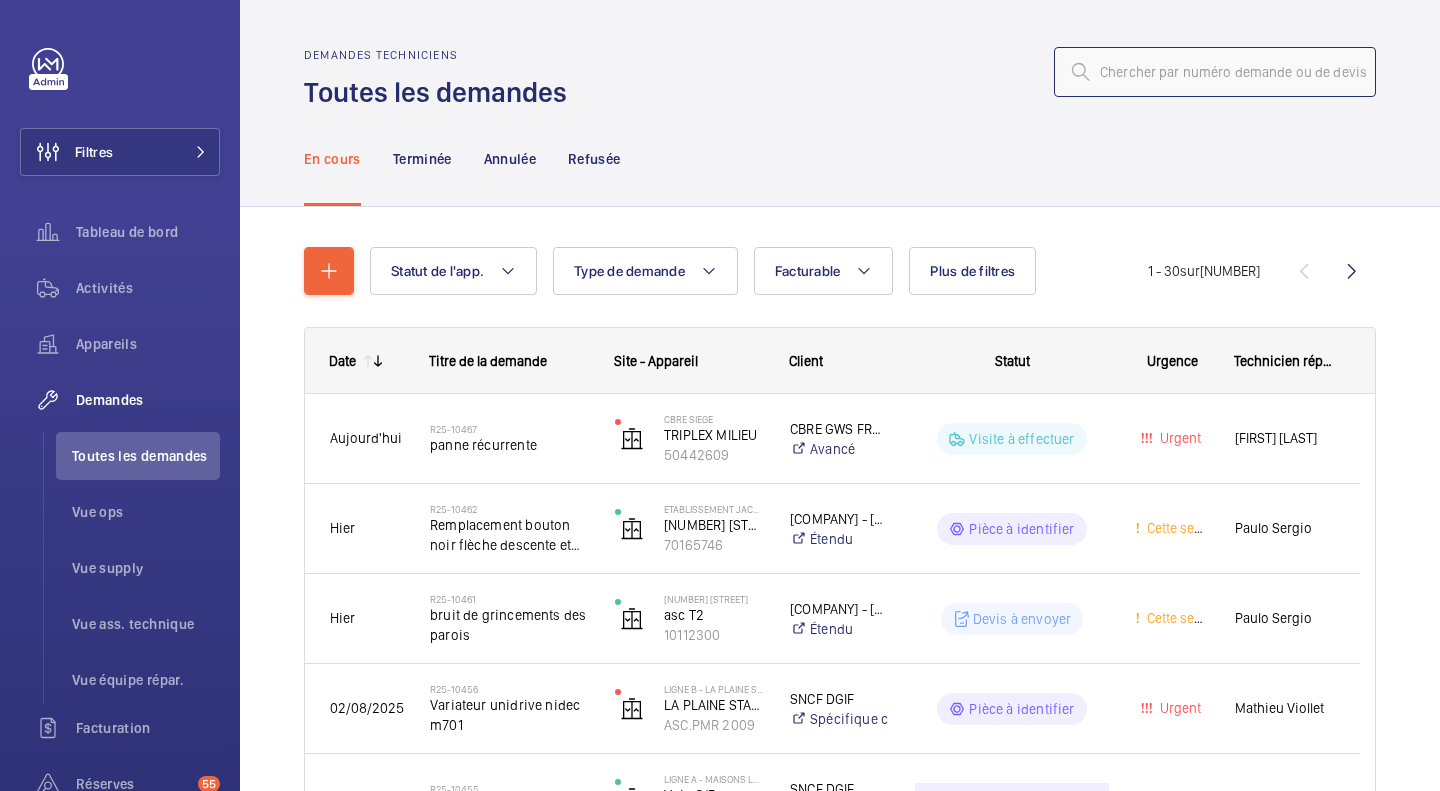 paste on "[NUMBER]" 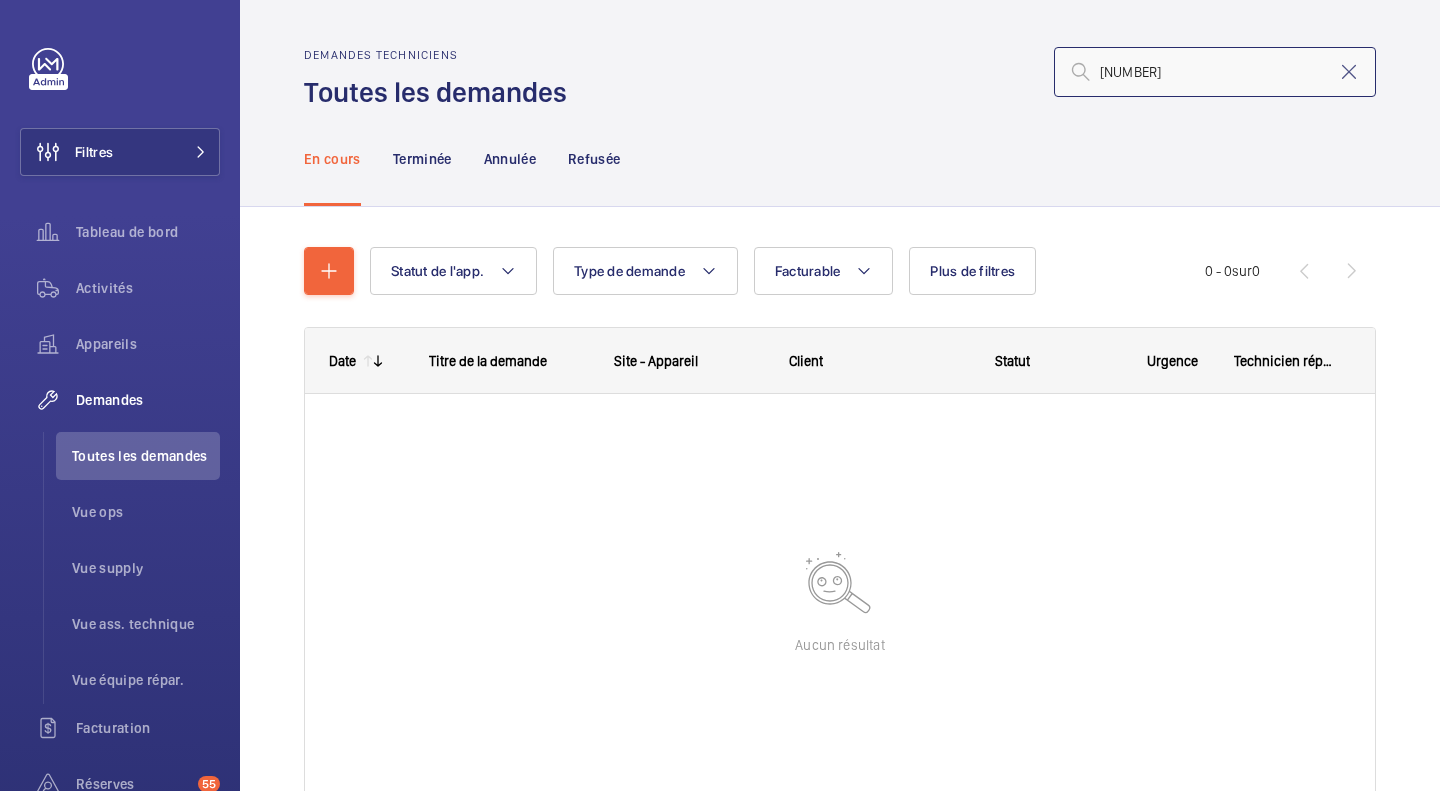 click on "[NUMBER]" 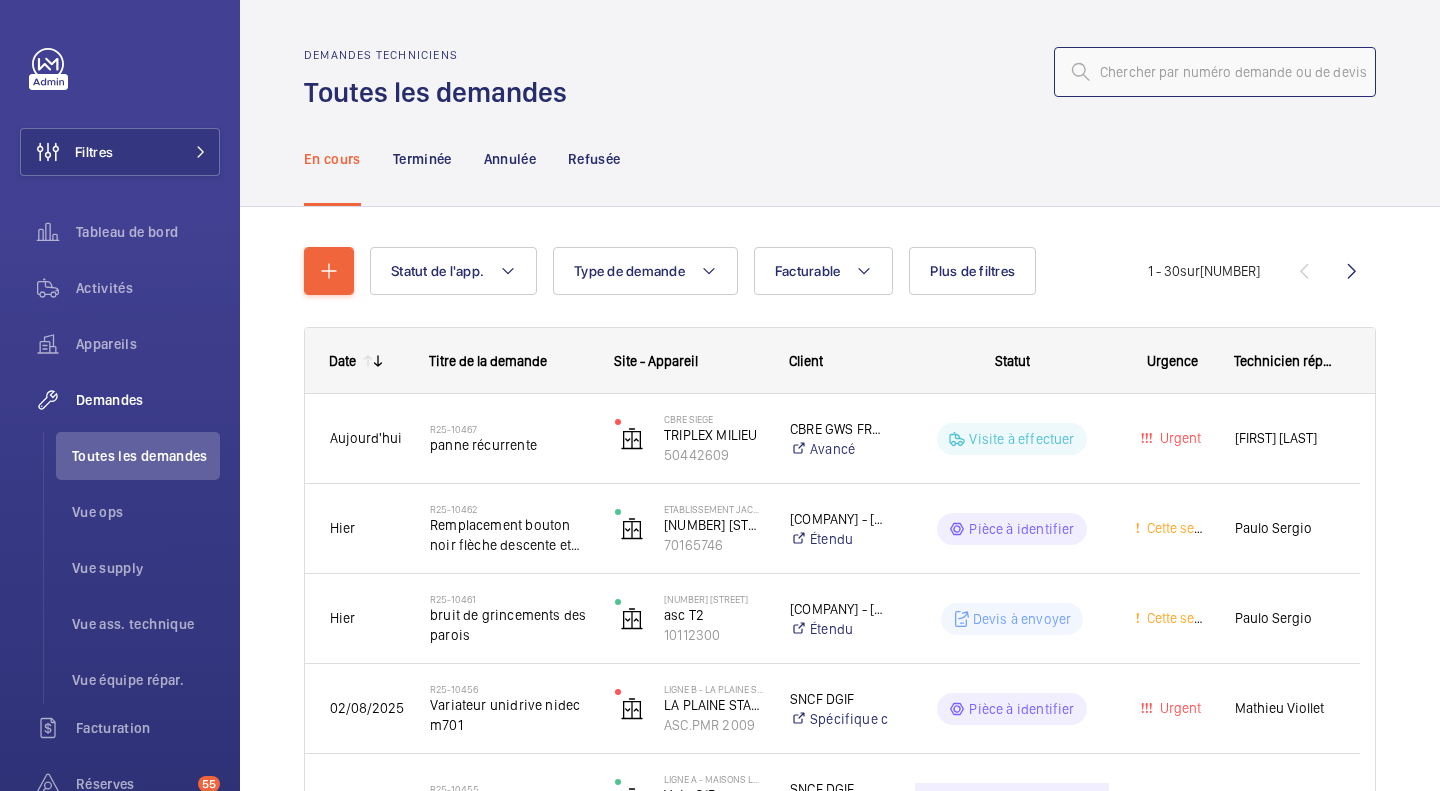 click 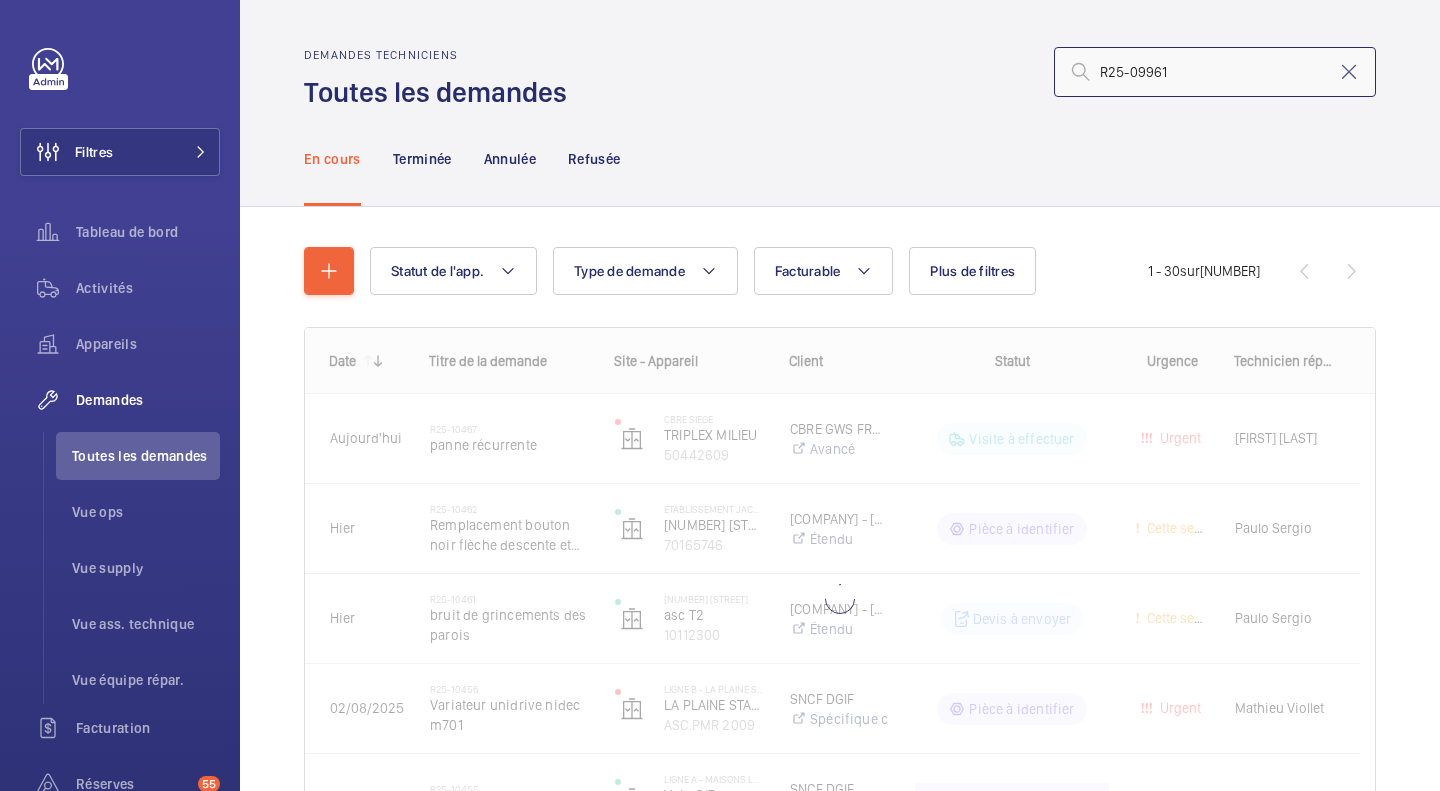 type on "R25-09961" 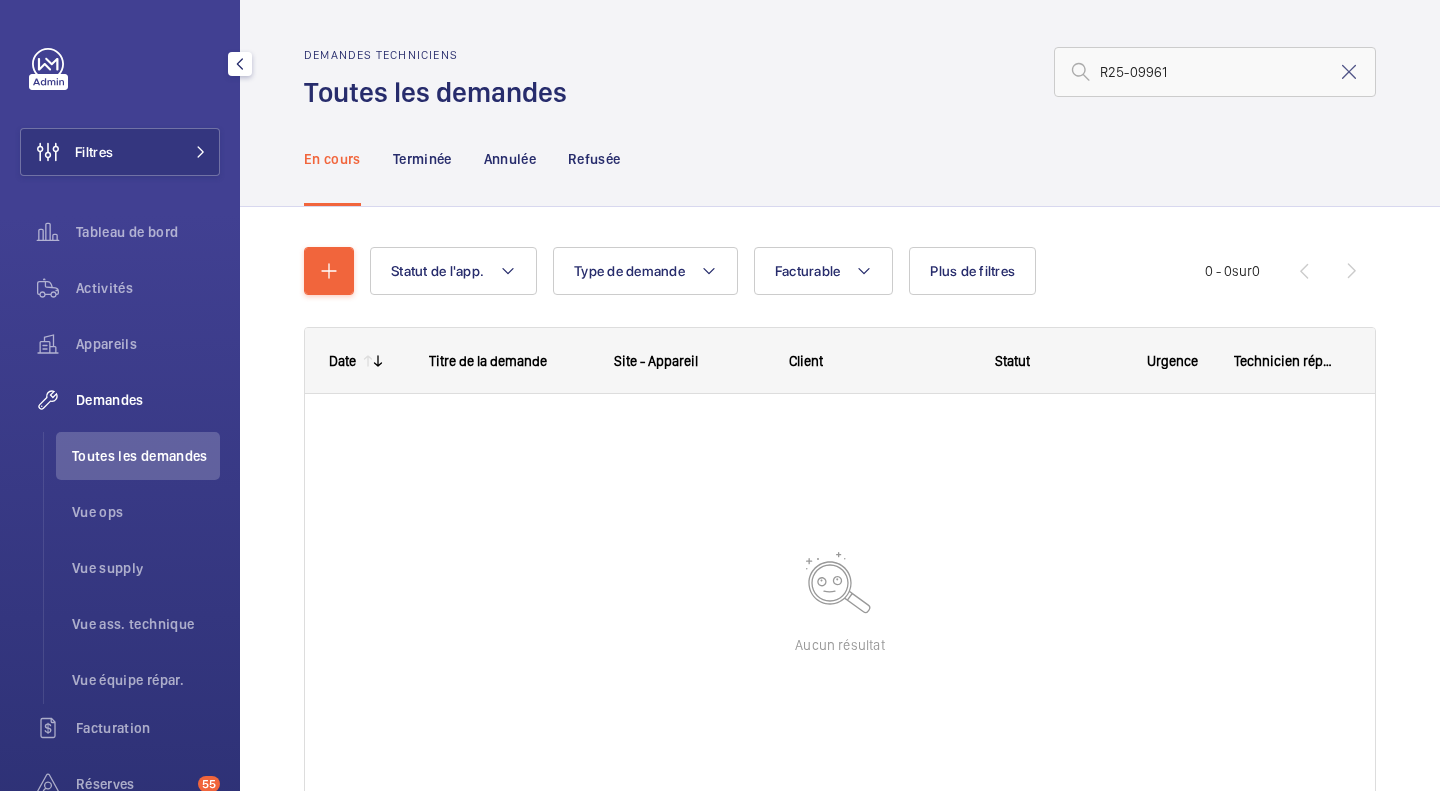click on "Filtres" 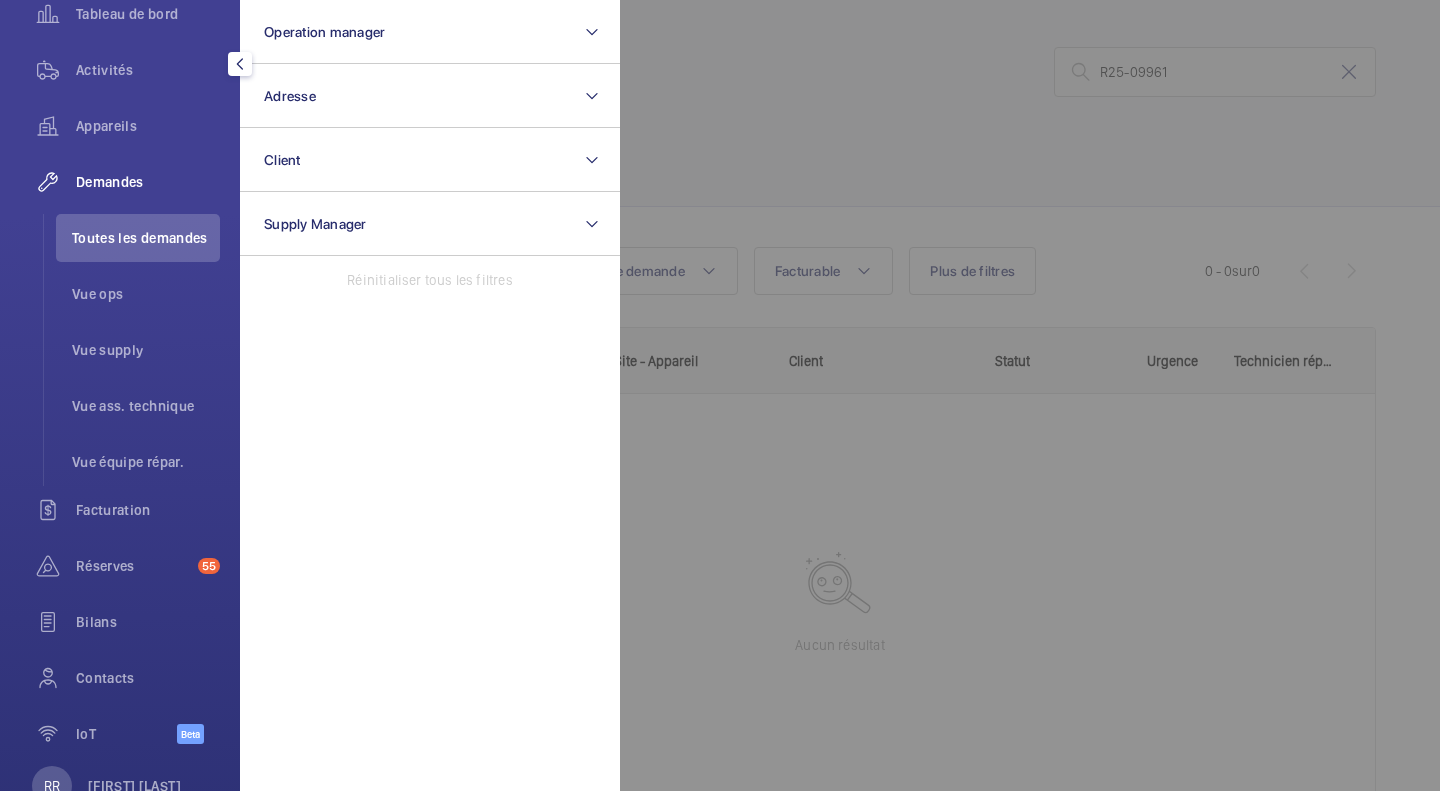 scroll, scrollTop: 221, scrollLeft: 0, axis: vertical 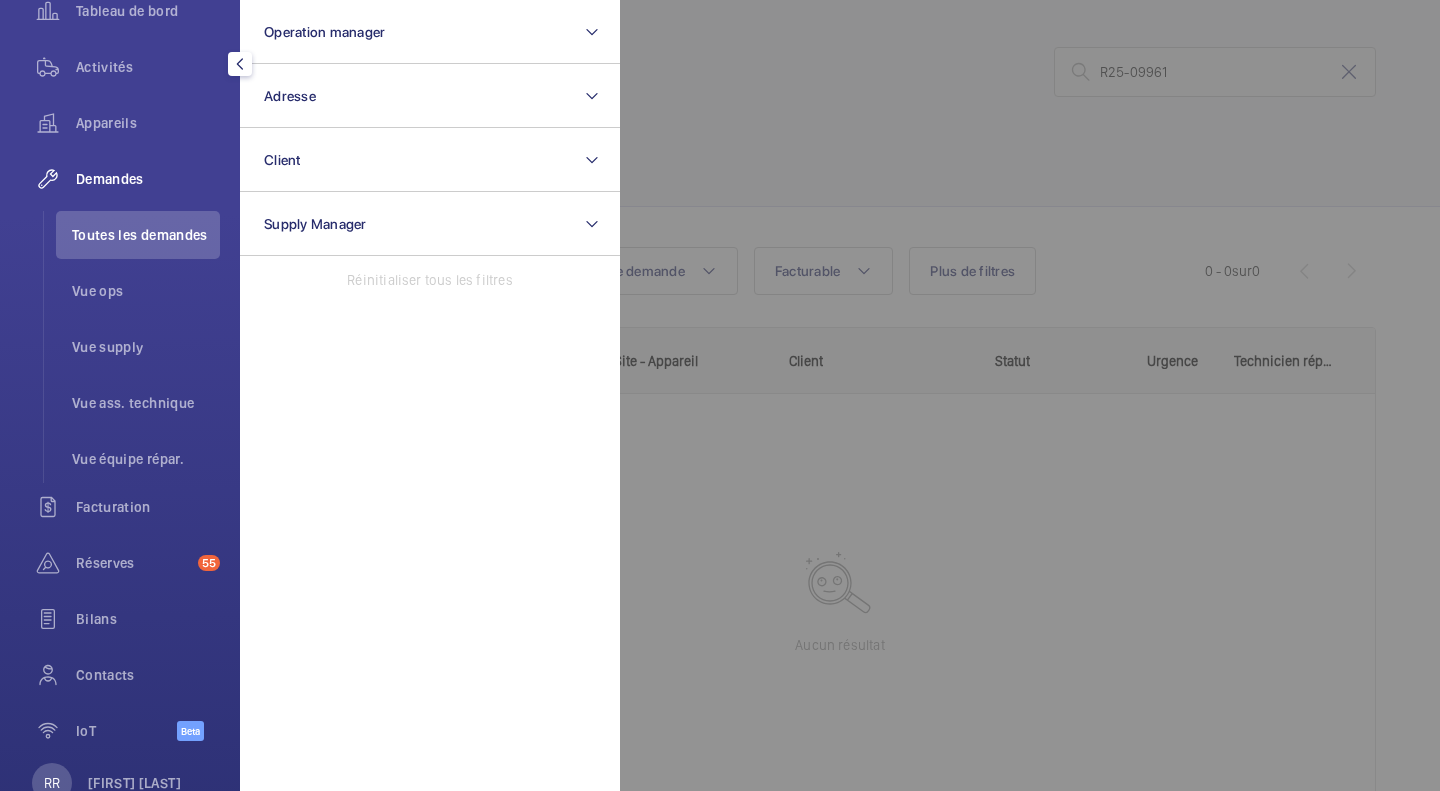 click 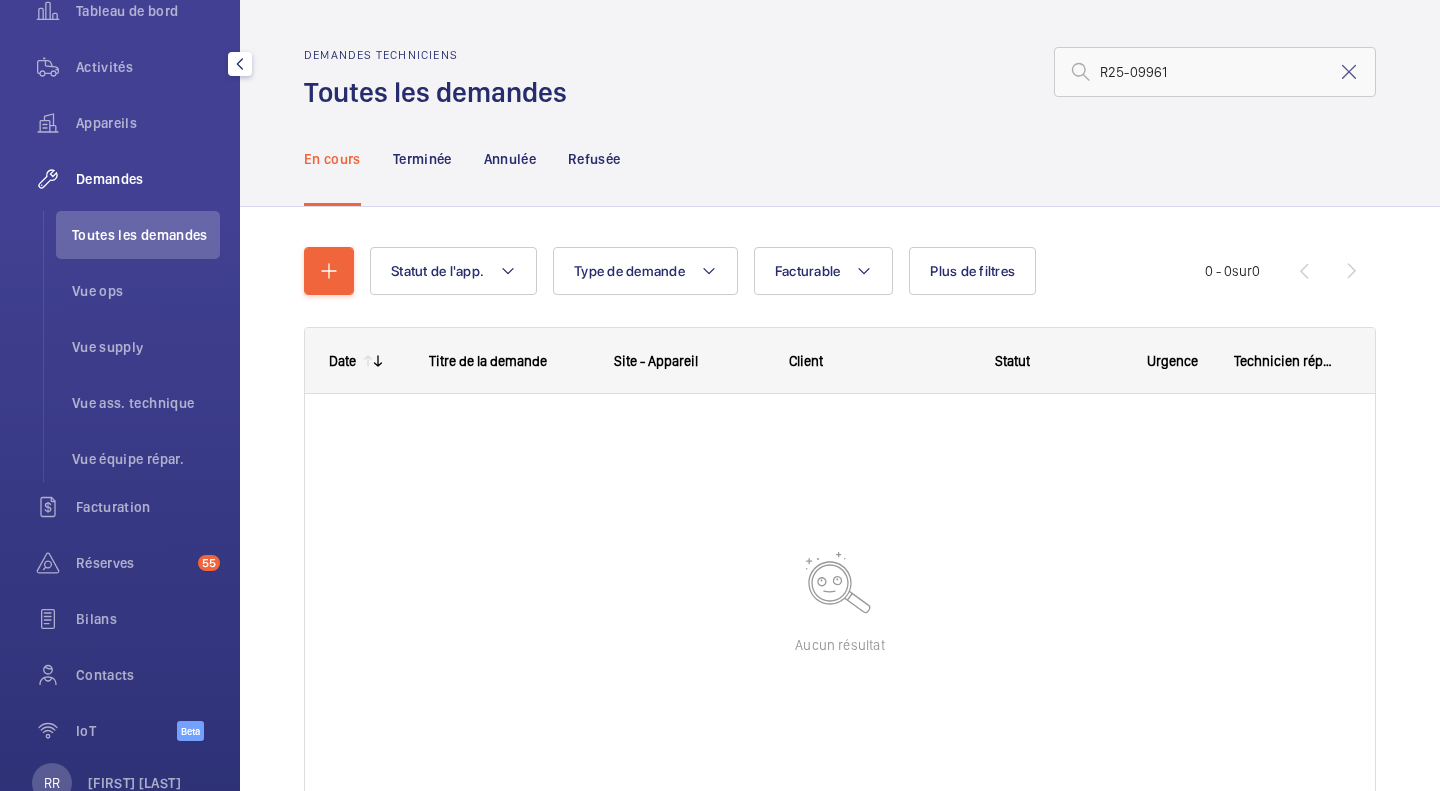 click 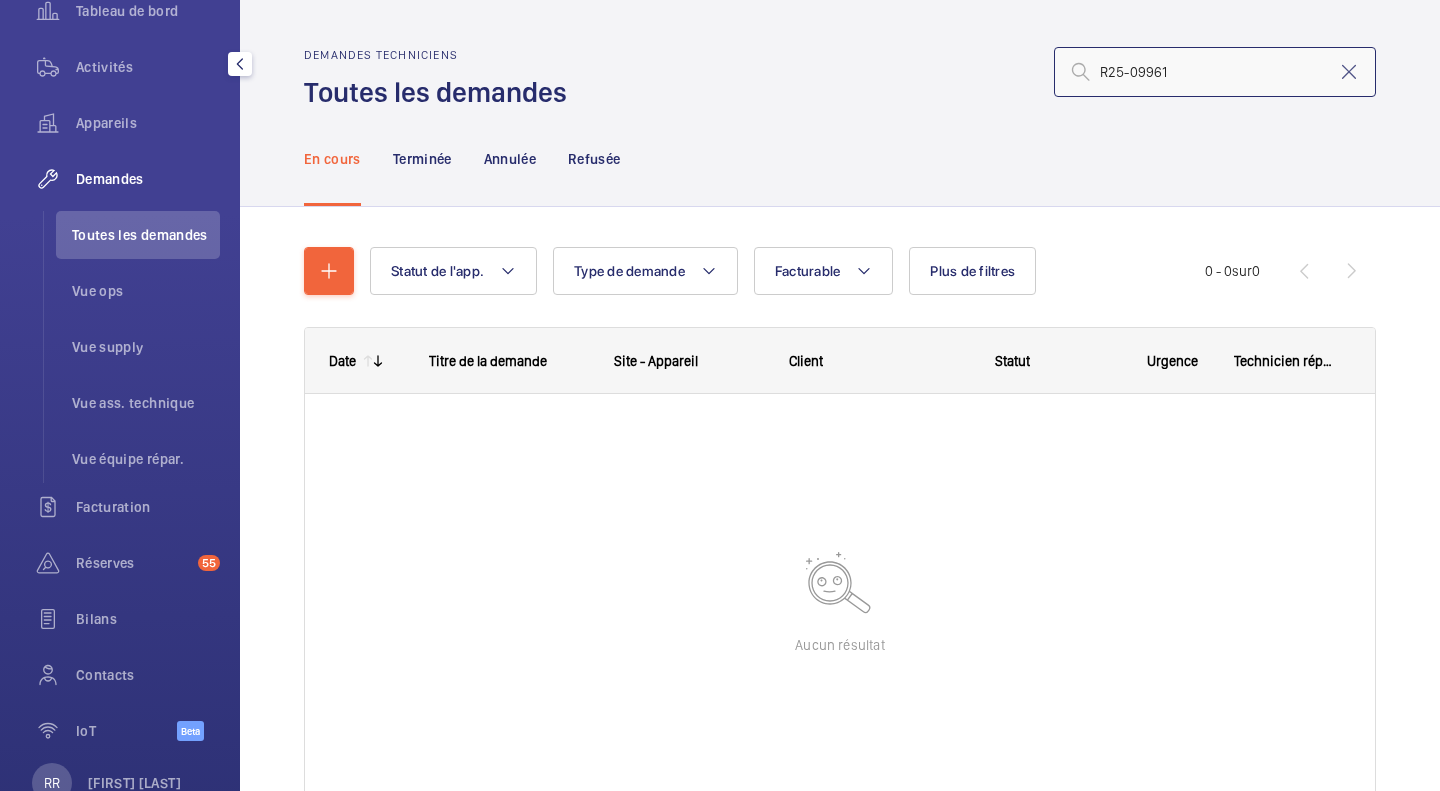 type 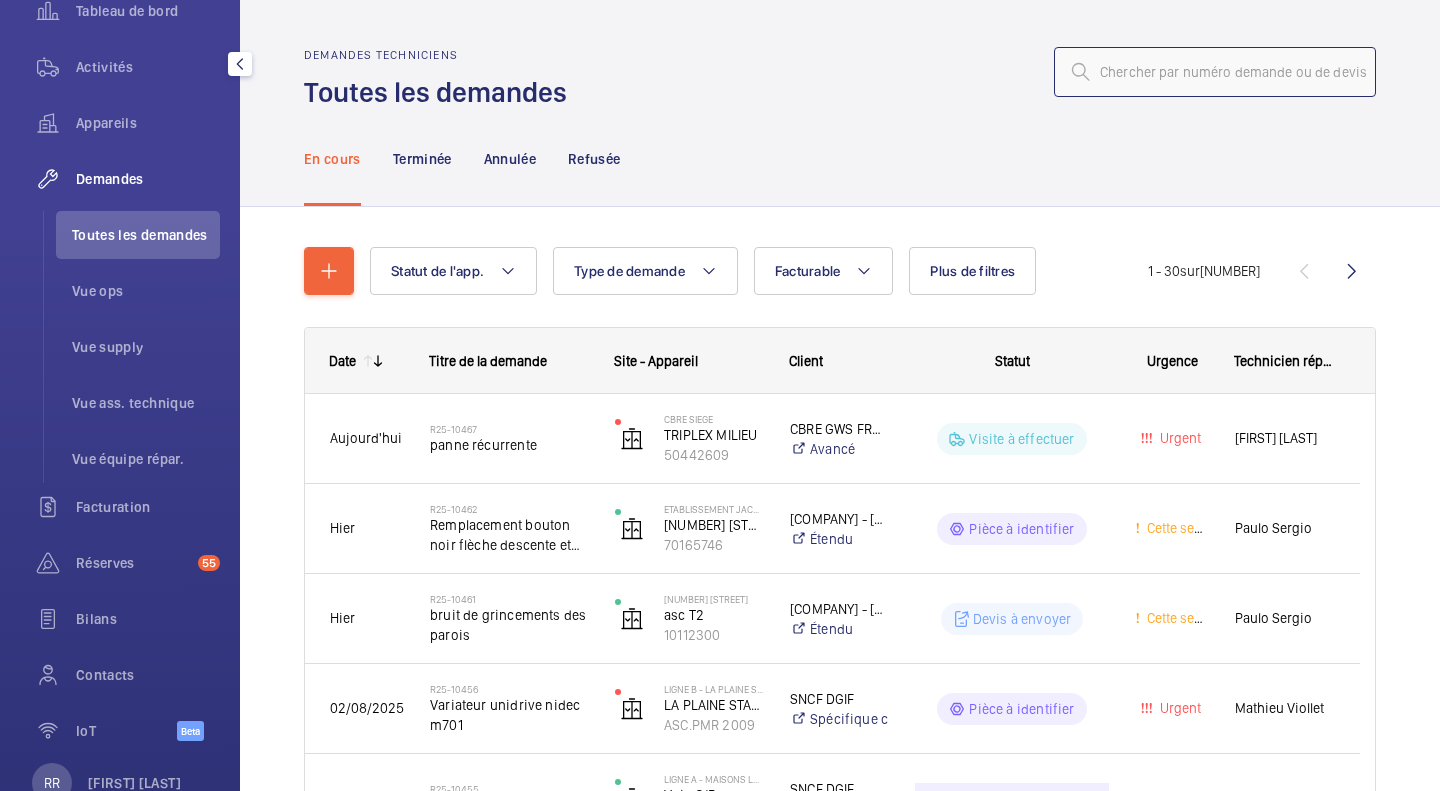 click 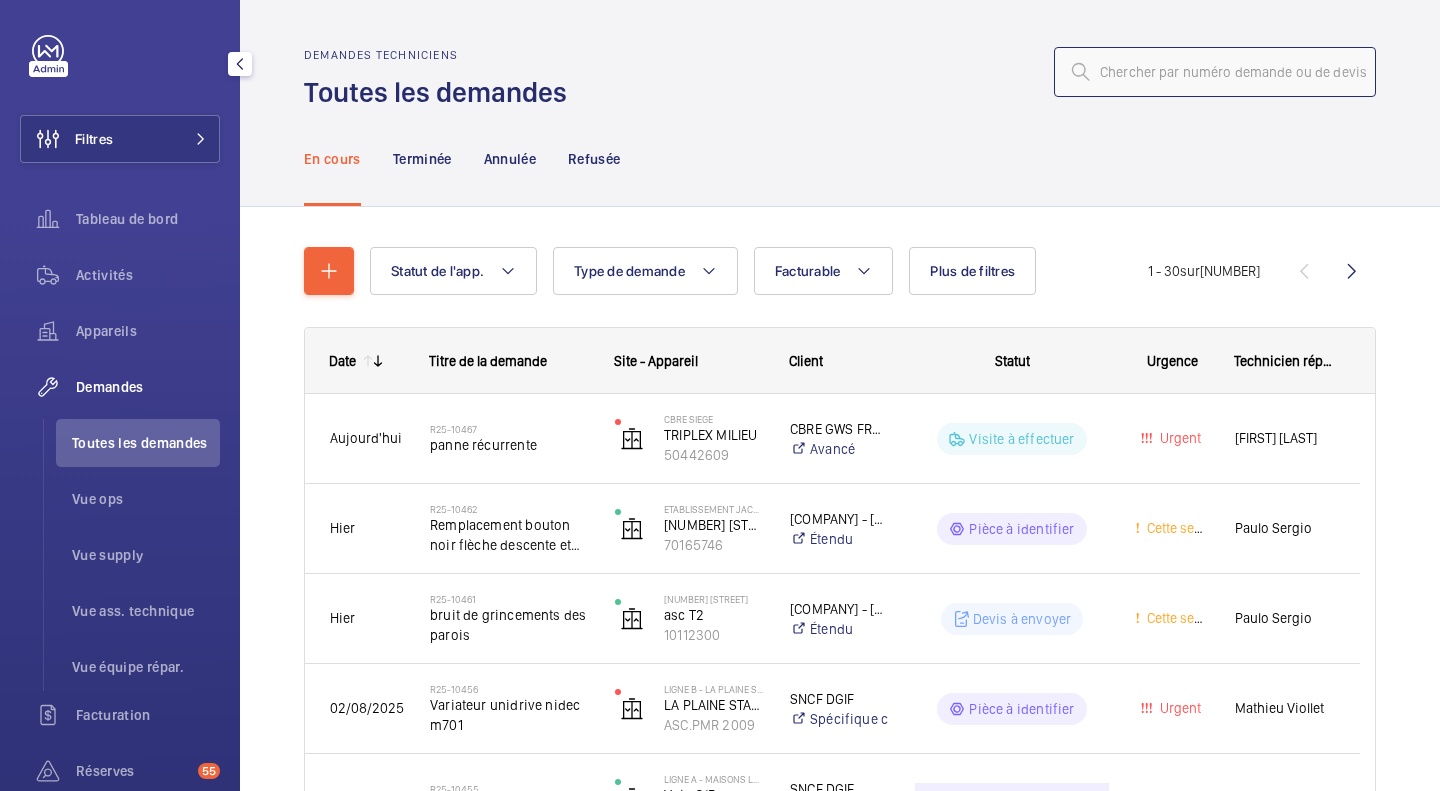 scroll, scrollTop: 0, scrollLeft: 0, axis: both 